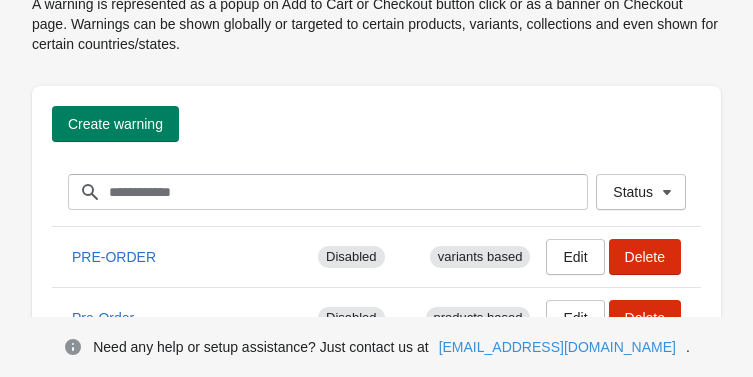 scroll, scrollTop: 68, scrollLeft: 0, axis: vertical 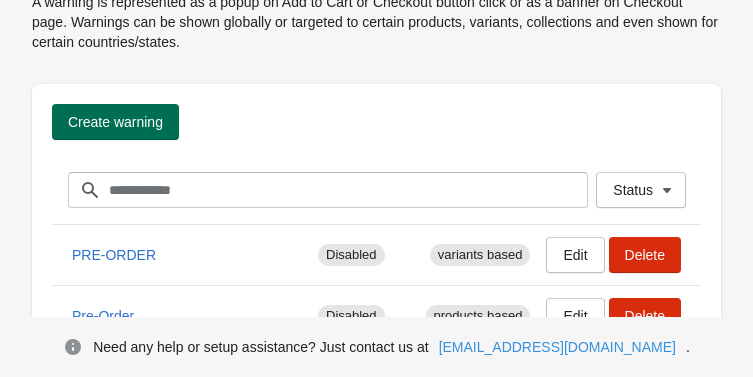 click on "Create warning" at bounding box center (115, 122) 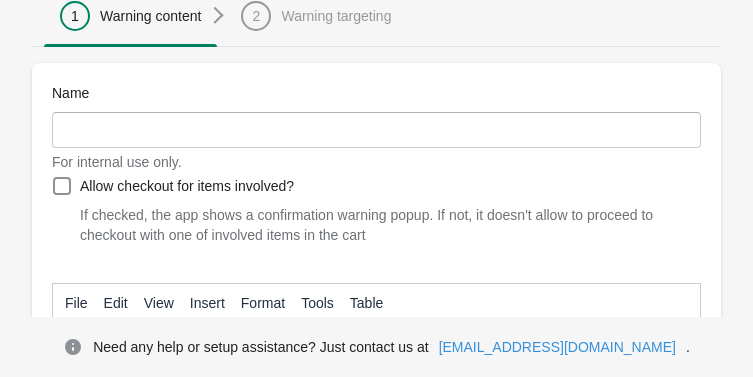 scroll, scrollTop: 224, scrollLeft: 0, axis: vertical 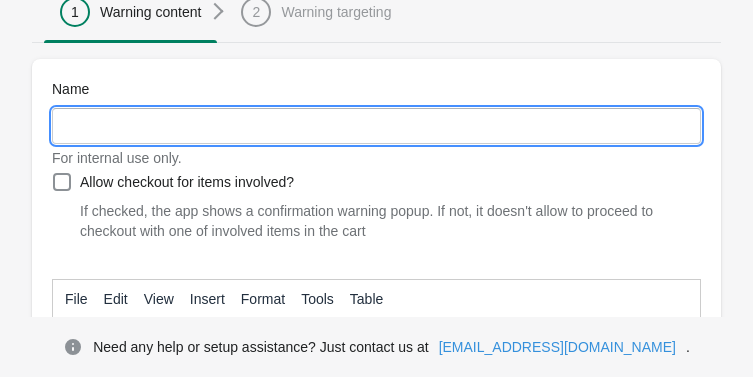 click on "Name" at bounding box center (376, 126) 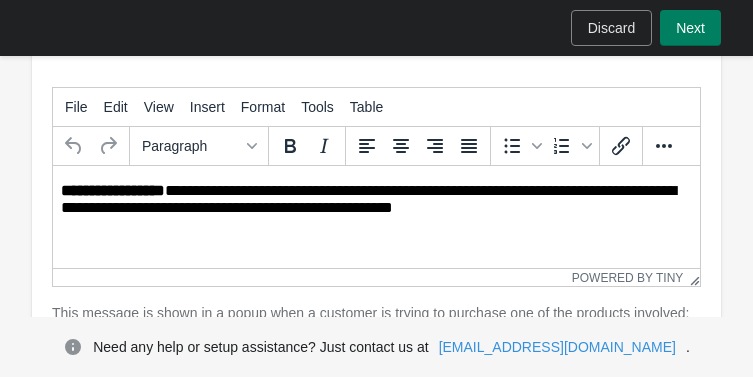 scroll, scrollTop: 423, scrollLeft: 0, axis: vertical 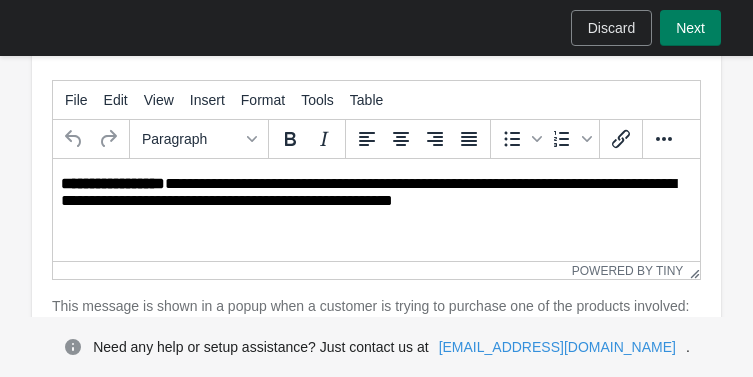 type on "**********" 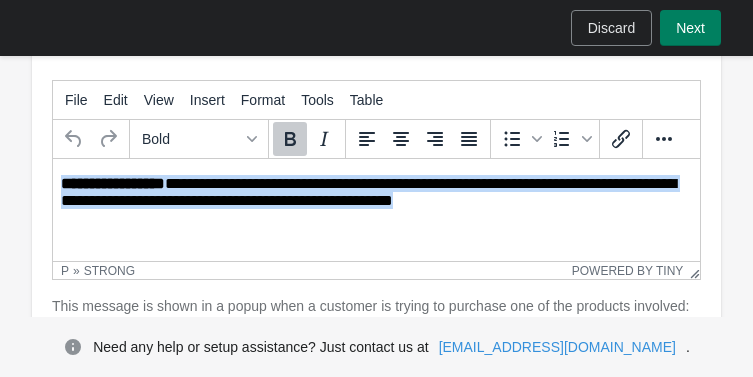 drag, startPoint x: 467, startPoint y: 206, endPoint x: 56, endPoint y: 169, distance: 412.66208 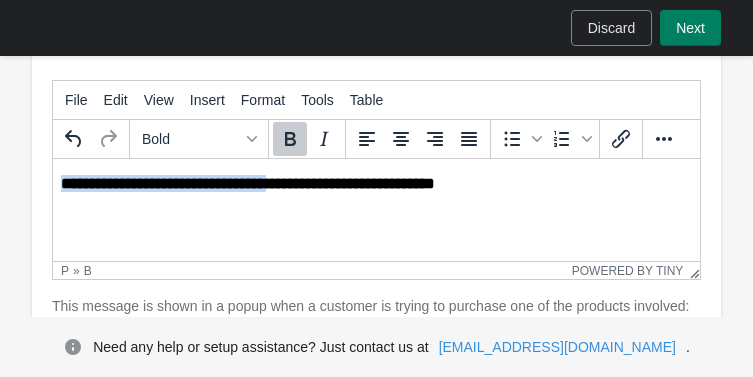 drag, startPoint x: 405, startPoint y: 182, endPoint x: 47, endPoint y: 186, distance: 358.02234 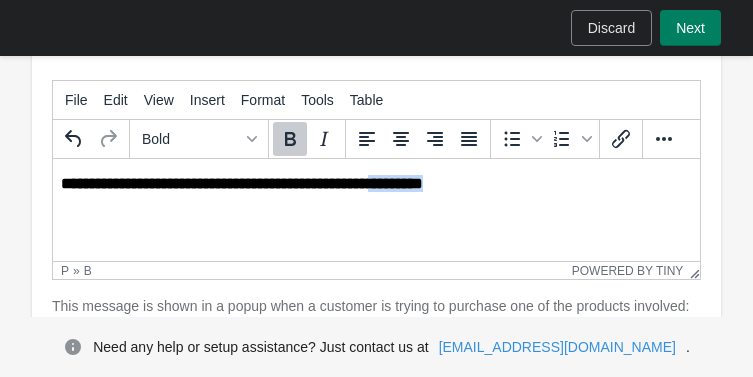 drag, startPoint x: 532, startPoint y: 184, endPoint x: 436, endPoint y: 184, distance: 96 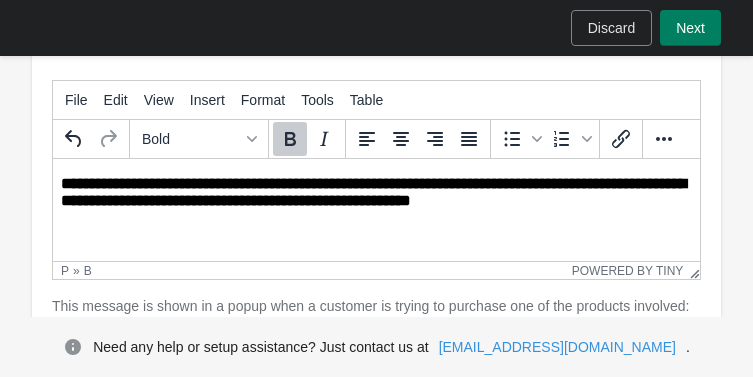 click on "**********" at bounding box center [373, 192] 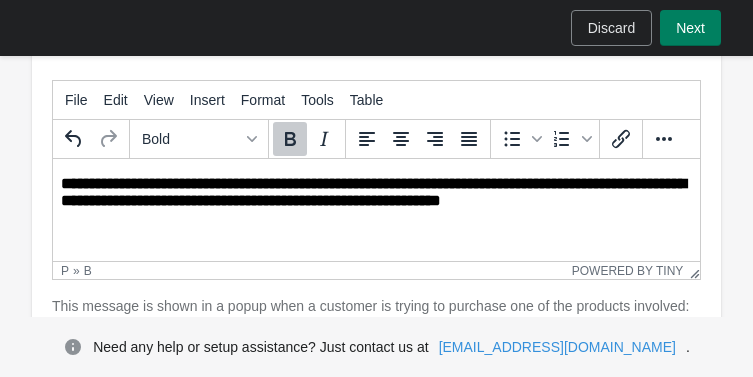click on "**********" at bounding box center (376, 202) 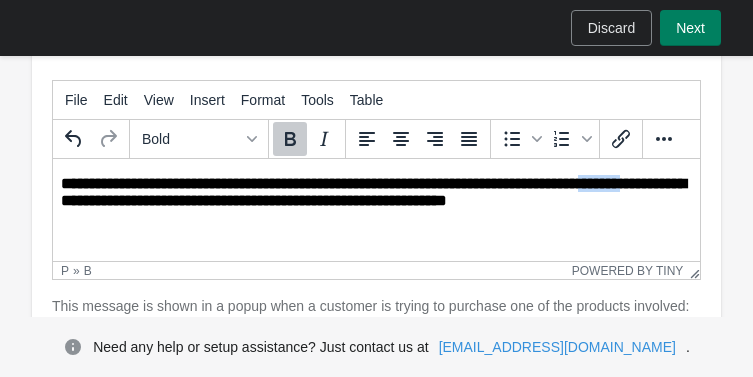 drag, startPoint x: 193, startPoint y: 202, endPoint x: 145, endPoint y: 202, distance: 48 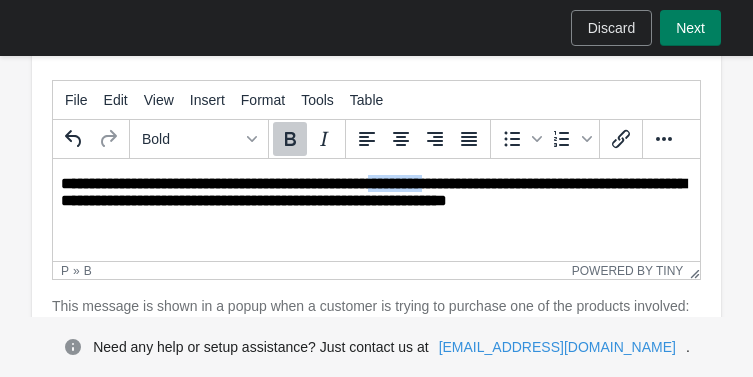 drag, startPoint x: 435, startPoint y: 185, endPoint x: 527, endPoint y: 189, distance: 92.086914 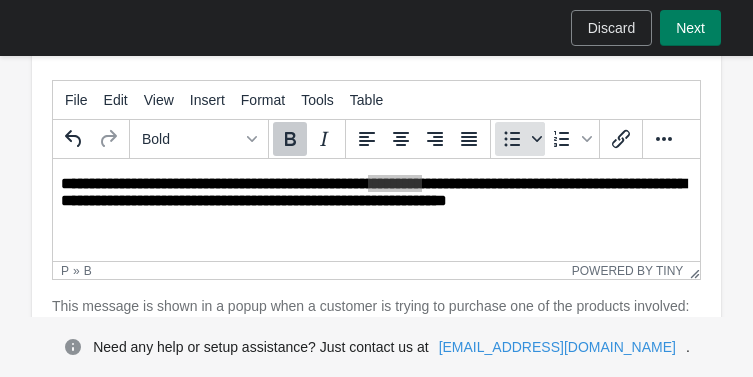 click 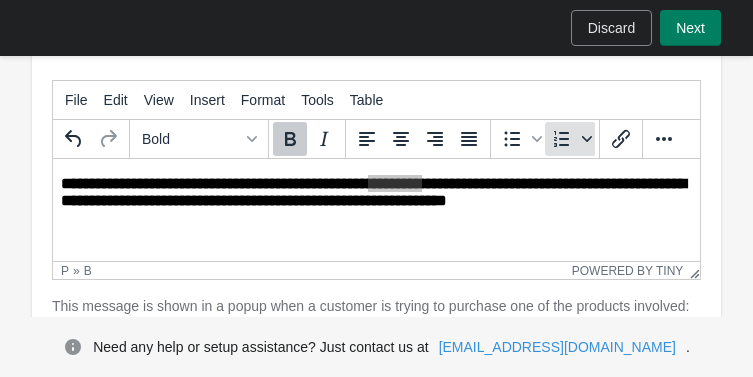 click at bounding box center [587, 139] 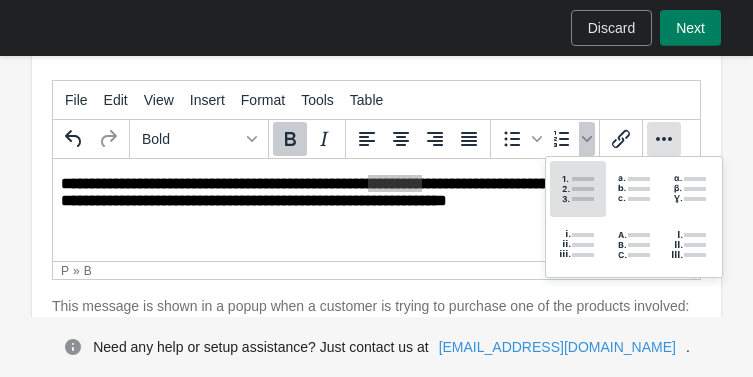 click 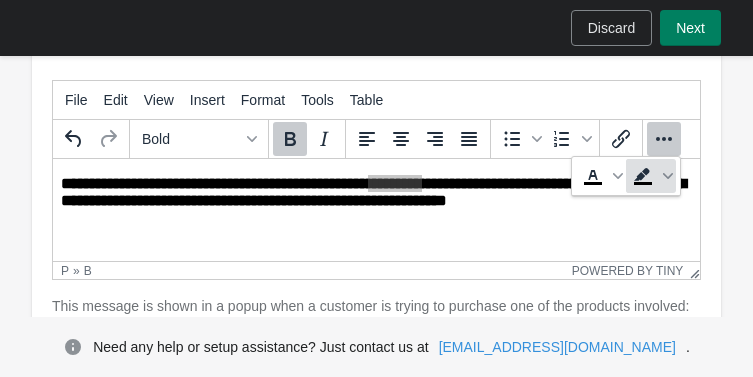click 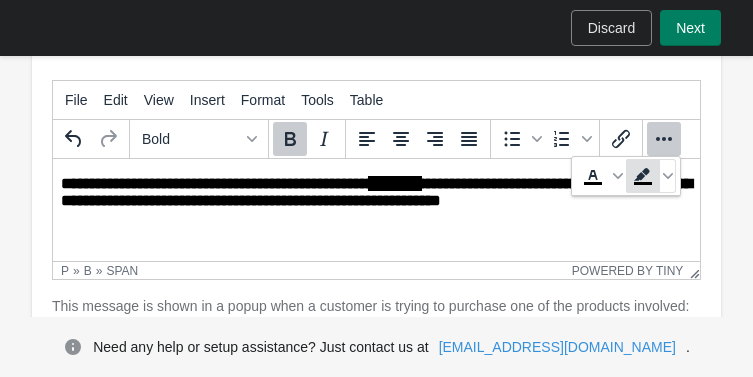 click 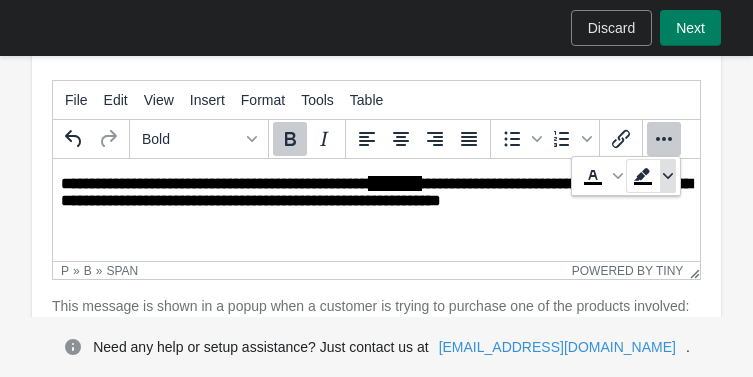 click 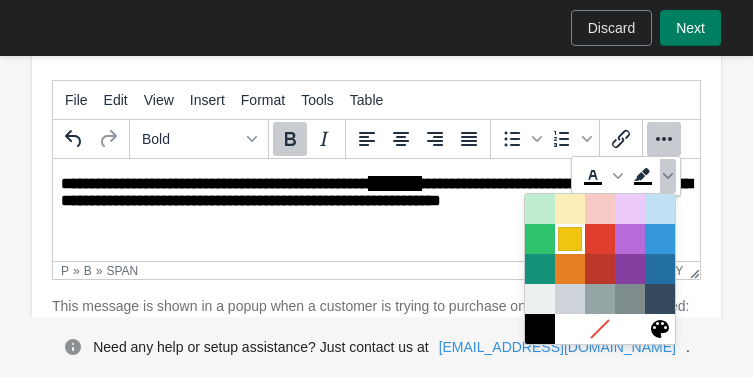 click at bounding box center (570, 239) 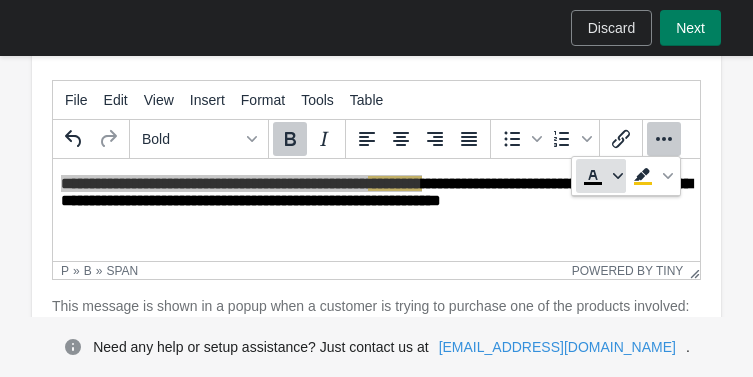 click 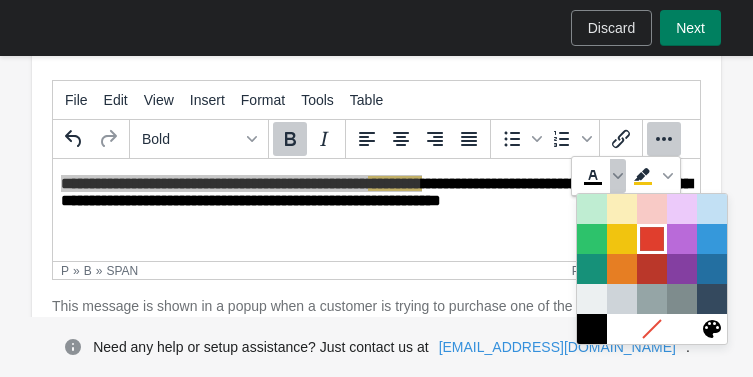 click at bounding box center (652, 239) 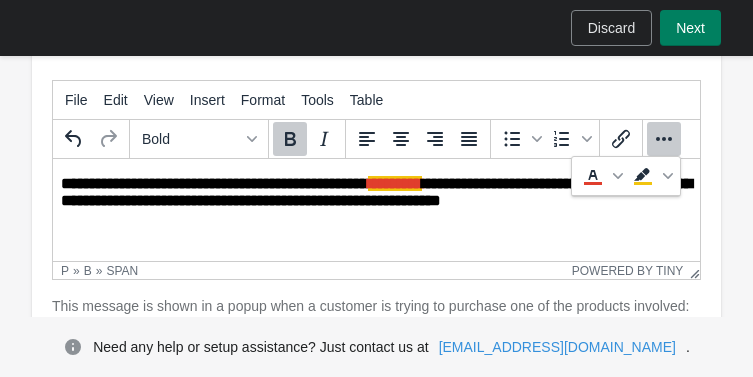 click on "**********" at bounding box center [376, 202] 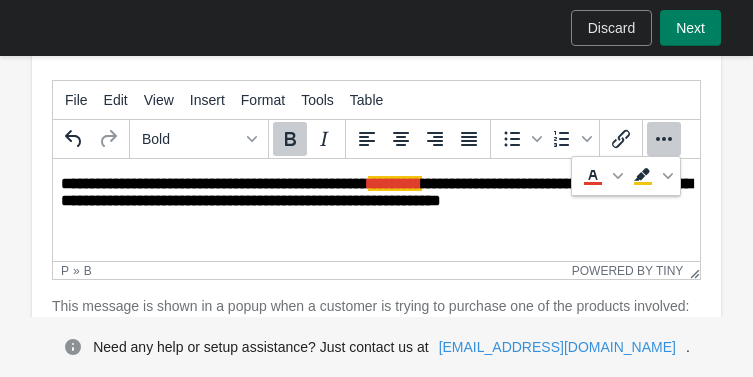 click on "**********" at bounding box center (376, 192) 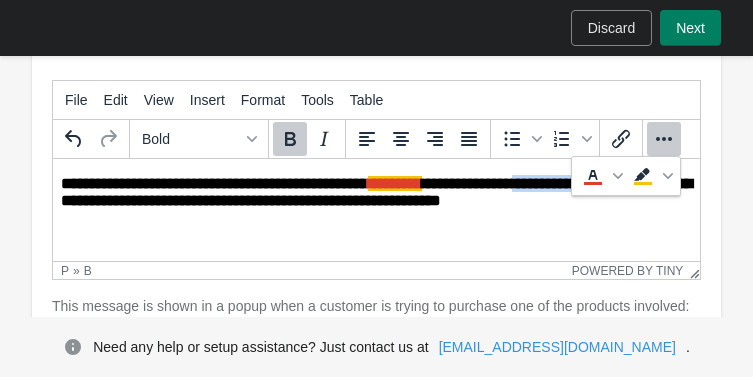 drag, startPoint x: 192, startPoint y: 204, endPoint x: 56, endPoint y: 202, distance: 136.01471 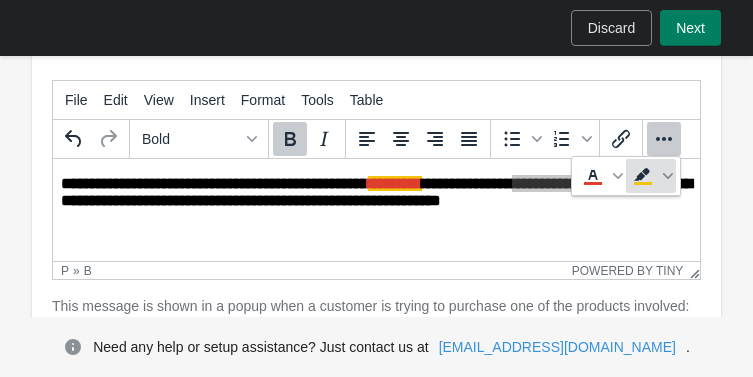 click 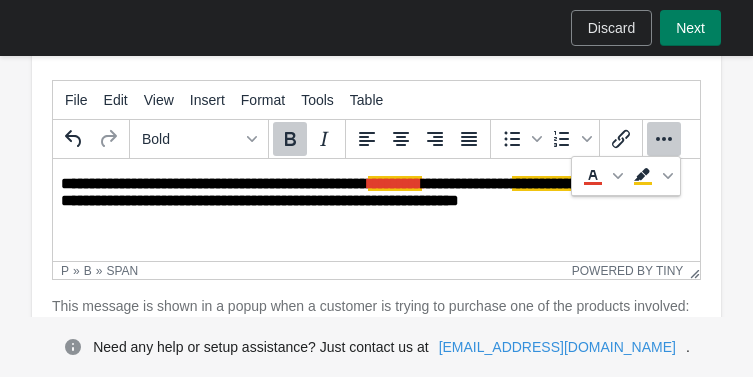 click on "**********" at bounding box center [376, 202] 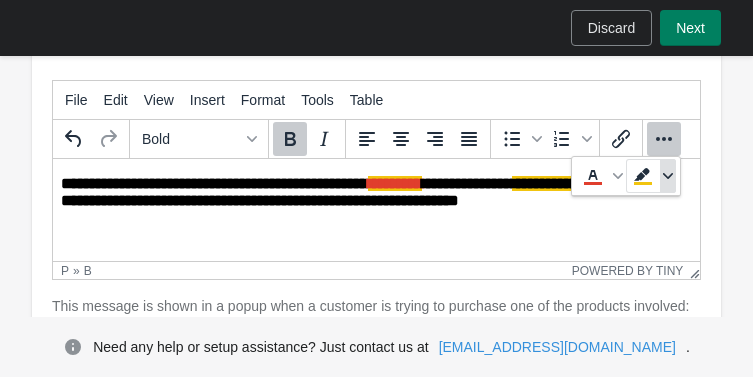 click 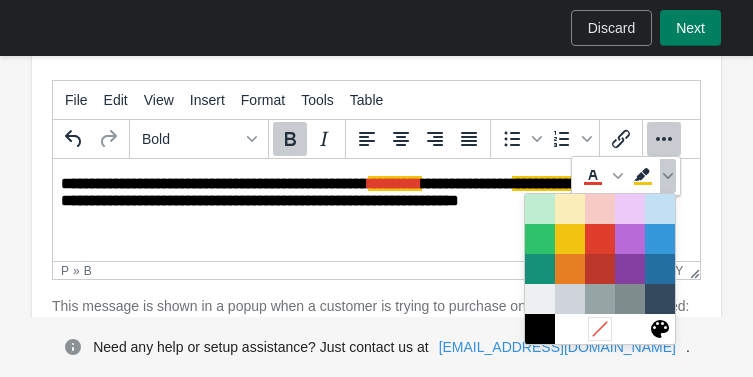 click 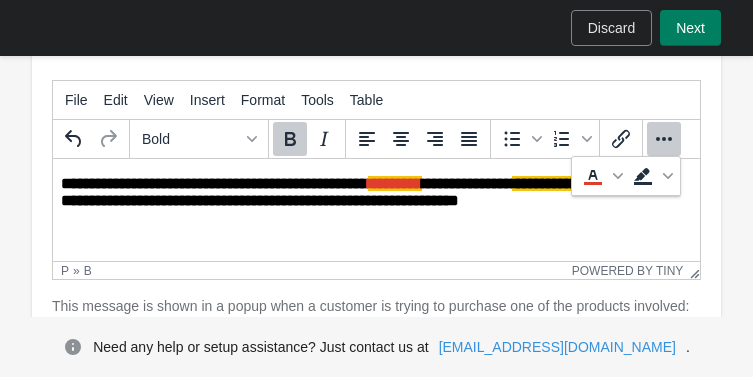 click on "**********" at bounding box center [376, 202] 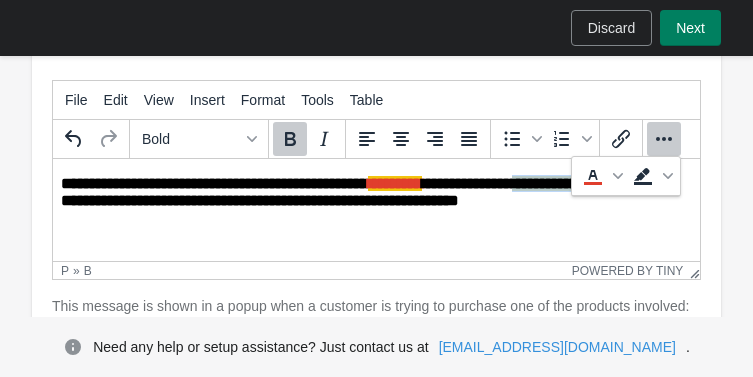 drag, startPoint x: 194, startPoint y: 203, endPoint x: 62, endPoint y: 208, distance: 132.09467 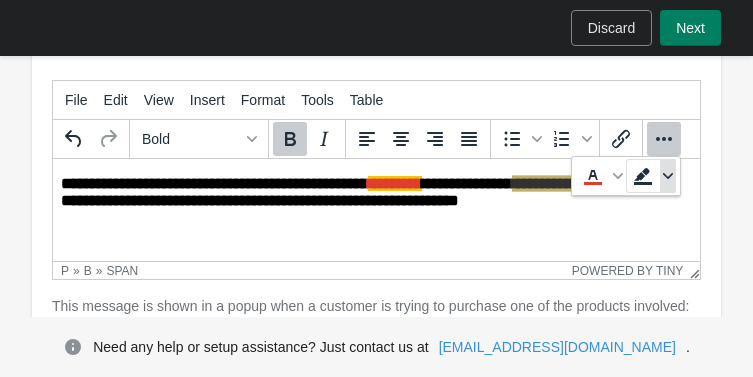 click 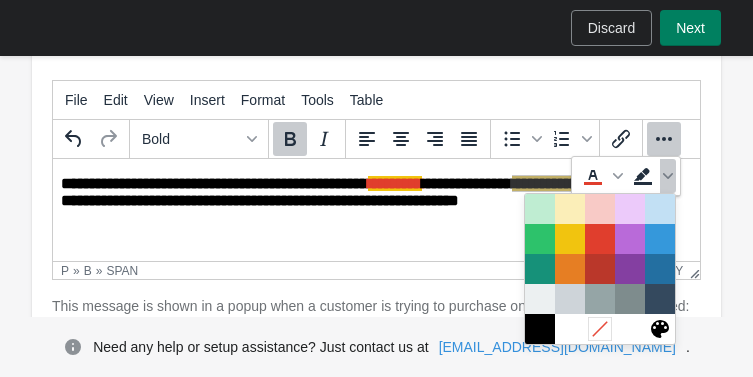 click 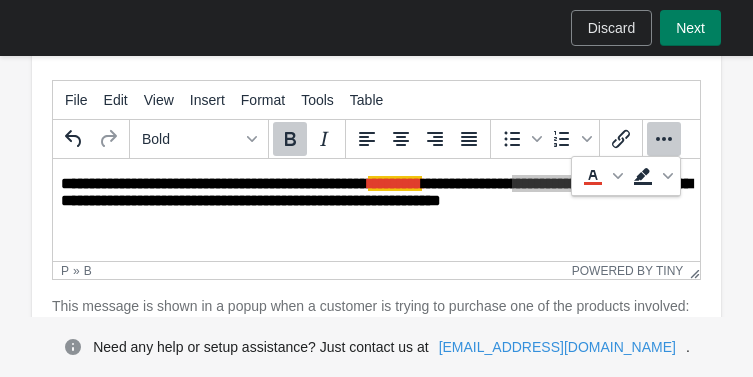 click on "p  »  b" at bounding box center (313, 271) 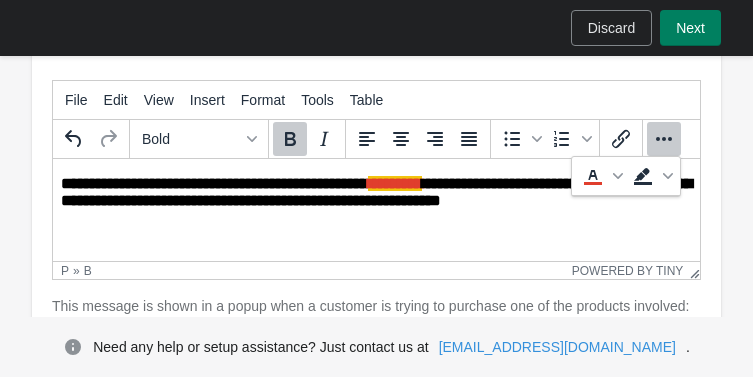 click on "**********" at bounding box center [376, 202] 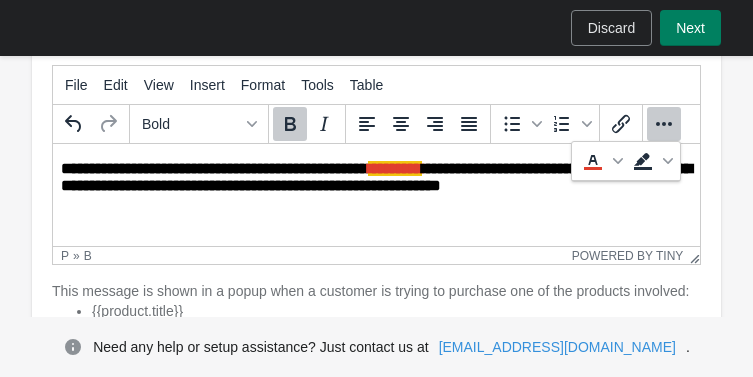 click on "**********" at bounding box center [376, 187] 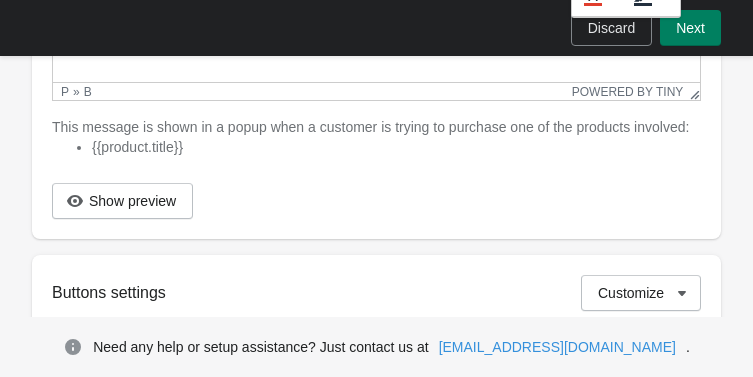 scroll, scrollTop: 604, scrollLeft: 0, axis: vertical 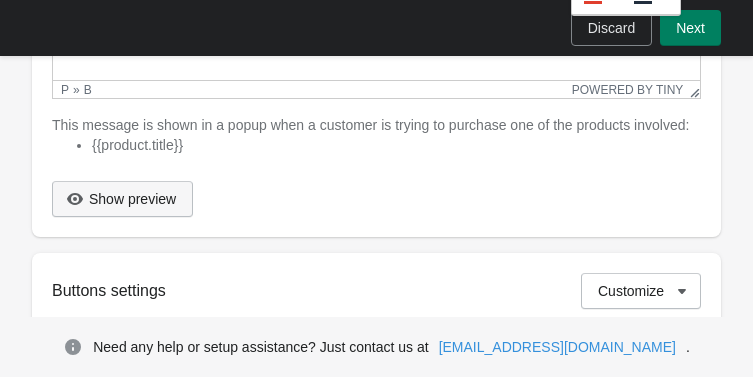 click on "Show preview" at bounding box center [132, 199] 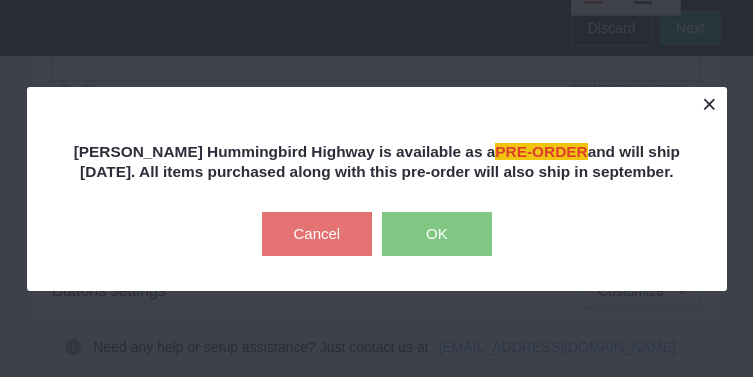 click at bounding box center (709, 104) 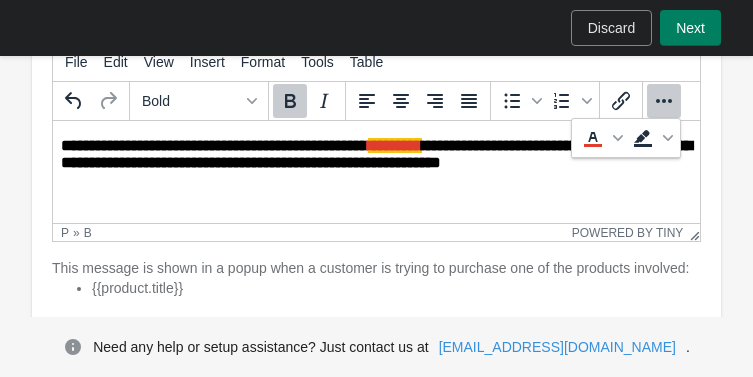 scroll, scrollTop: 451, scrollLeft: 0, axis: vertical 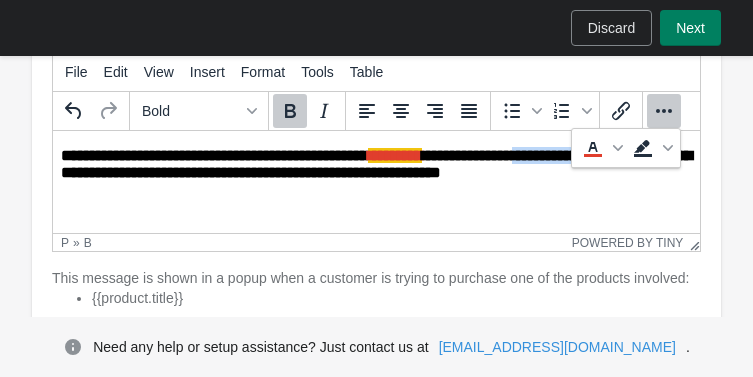 drag, startPoint x: 192, startPoint y: 173, endPoint x: 59, endPoint y: 177, distance: 133.06013 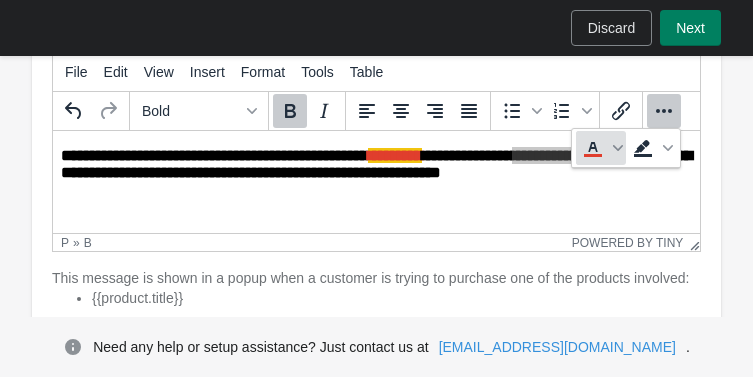 click 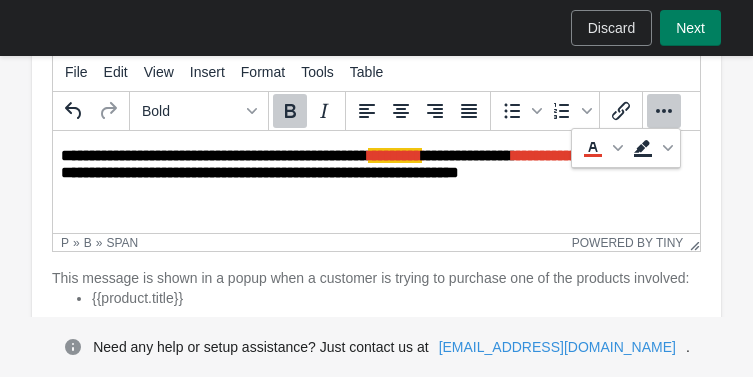 click on "**********" at bounding box center [376, 174] 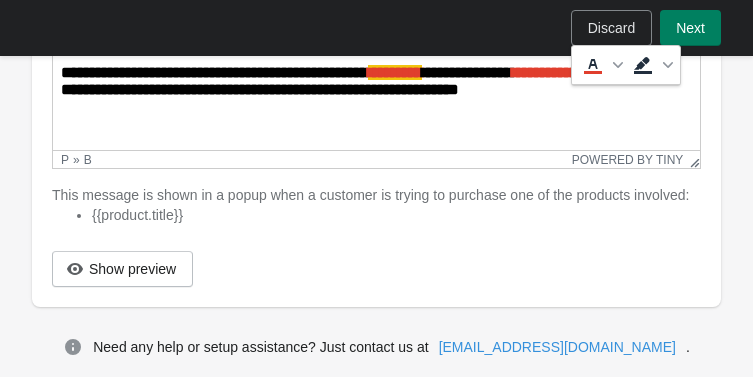 scroll, scrollTop: 578, scrollLeft: 0, axis: vertical 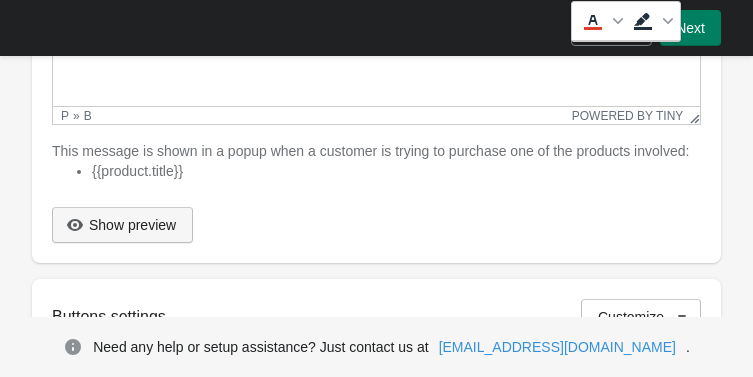 click on "Show preview" at bounding box center [132, 225] 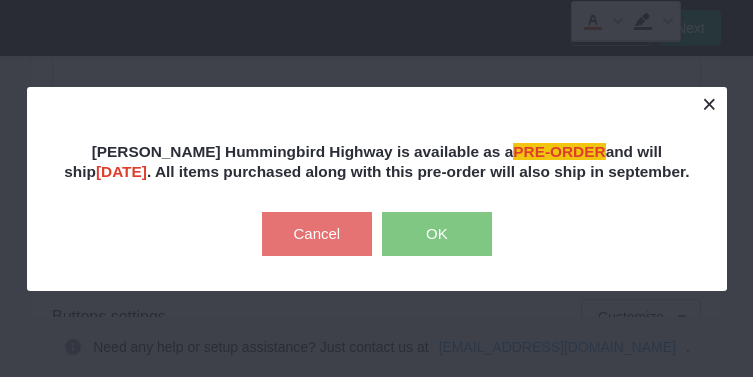 click at bounding box center (709, 104) 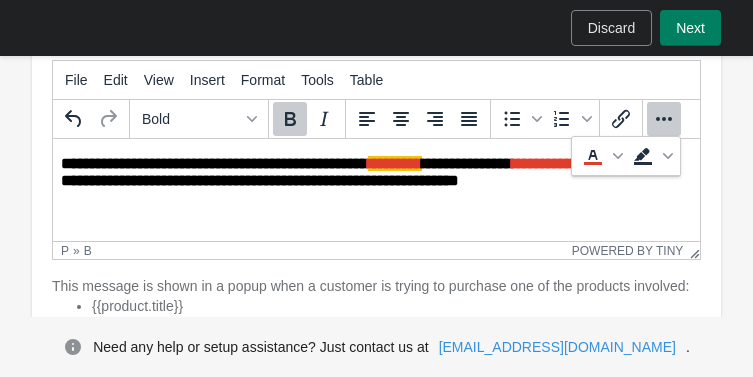 scroll, scrollTop: 422, scrollLeft: 0, axis: vertical 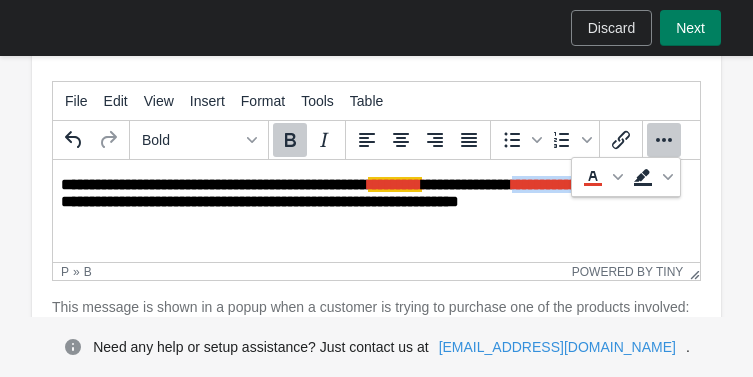 drag, startPoint x: 194, startPoint y: 205, endPoint x: 59, endPoint y: 203, distance: 135.01482 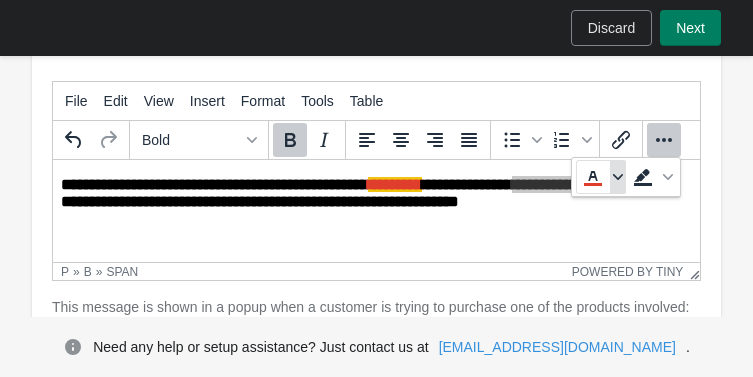 click 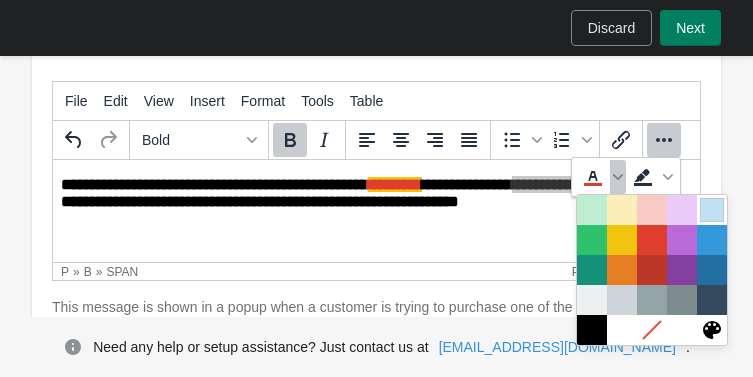 click at bounding box center (712, 210) 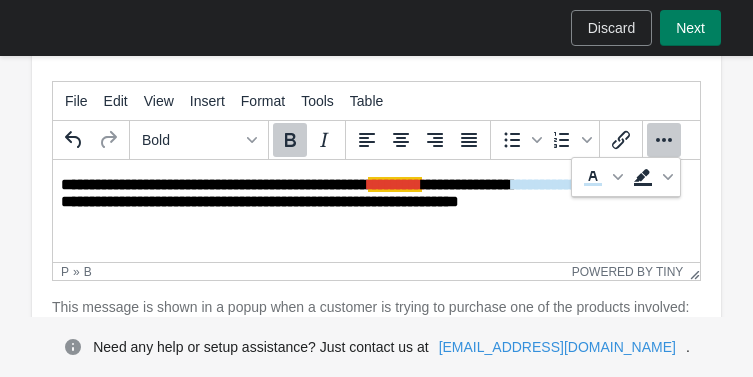 click on "**********" at bounding box center (376, 203) 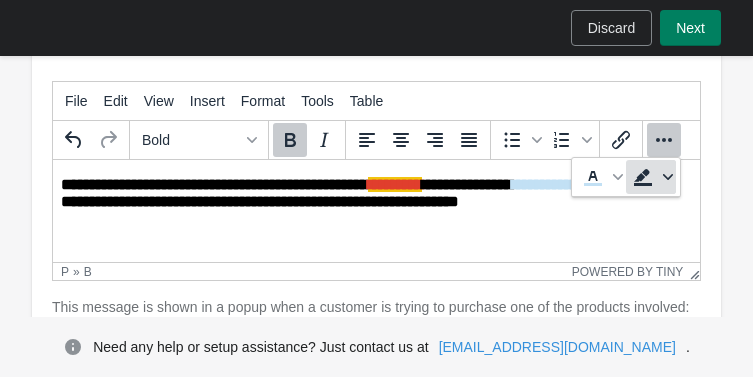 click 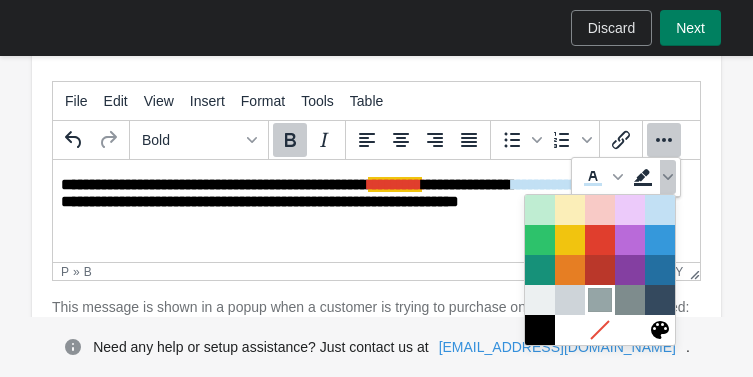 click at bounding box center [600, 300] 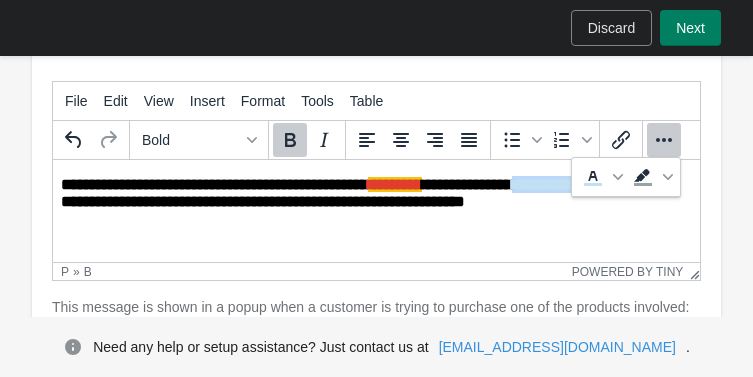 drag, startPoint x: 194, startPoint y: 204, endPoint x: 47, endPoint y: 203, distance: 147.0034 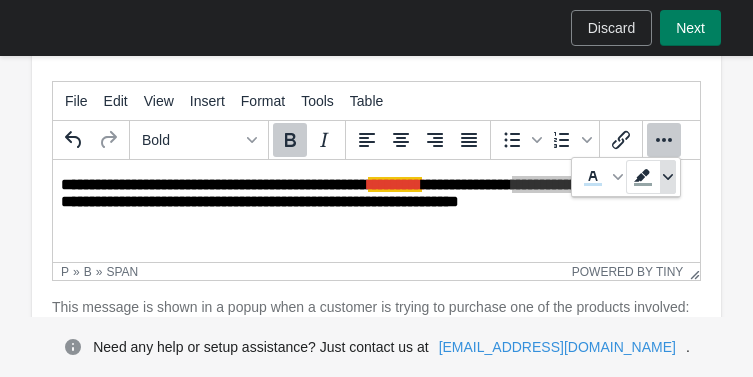 click 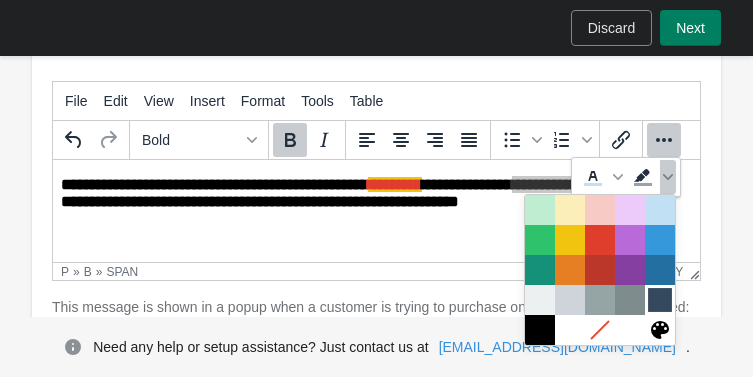 click at bounding box center [660, 300] 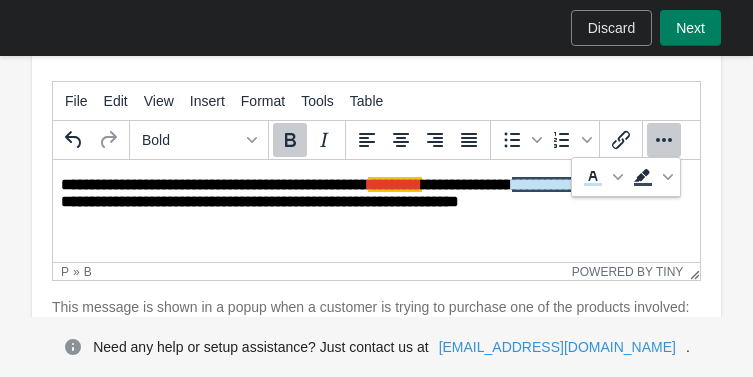 click on "**********" at bounding box center (376, 203) 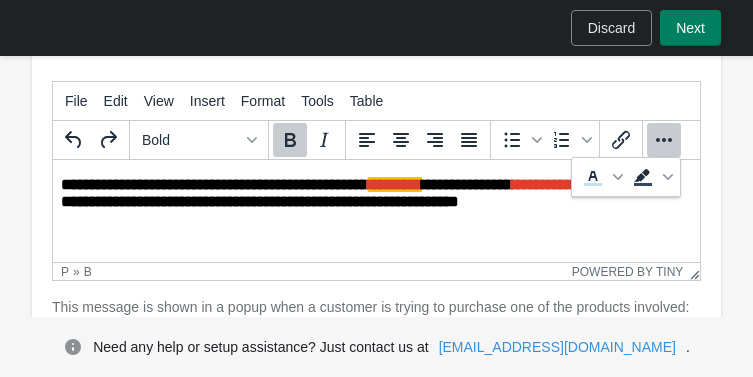 click on "**********" at bounding box center (376, 193) 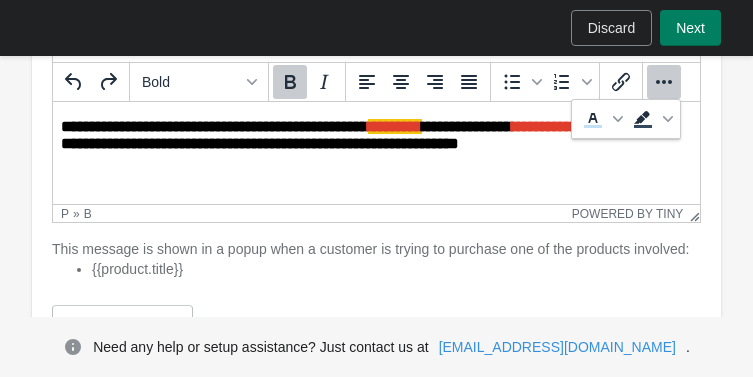 scroll, scrollTop: 490, scrollLeft: 0, axis: vertical 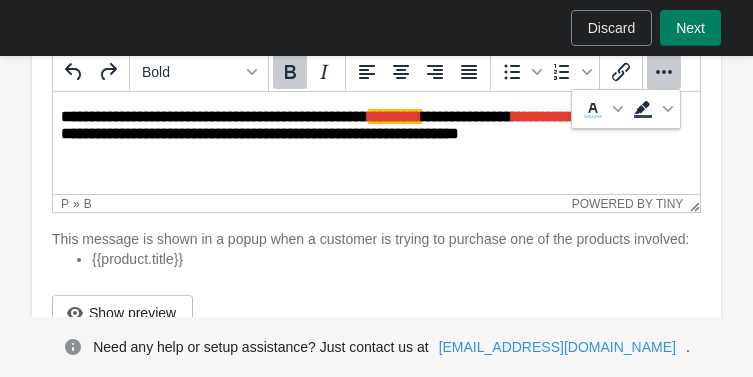 click on "**********" at bounding box center (376, 125) 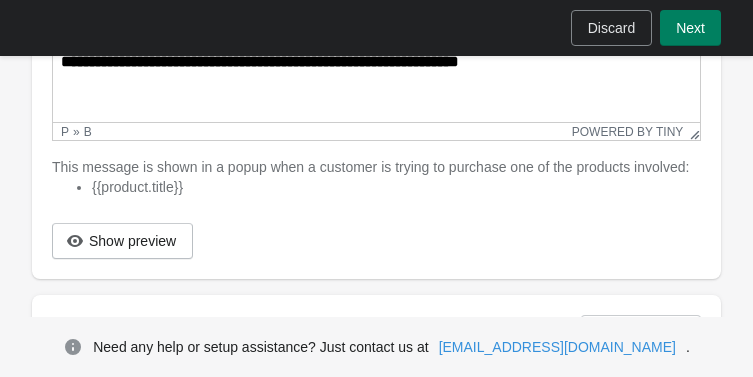 scroll, scrollTop: 563, scrollLeft: 0, axis: vertical 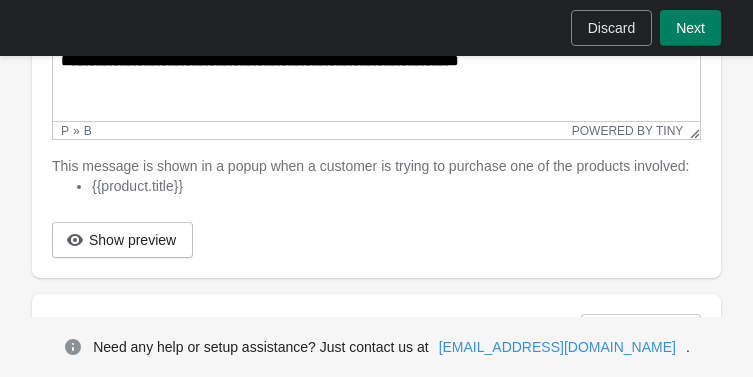 click on "**********" at bounding box center [367, 52] 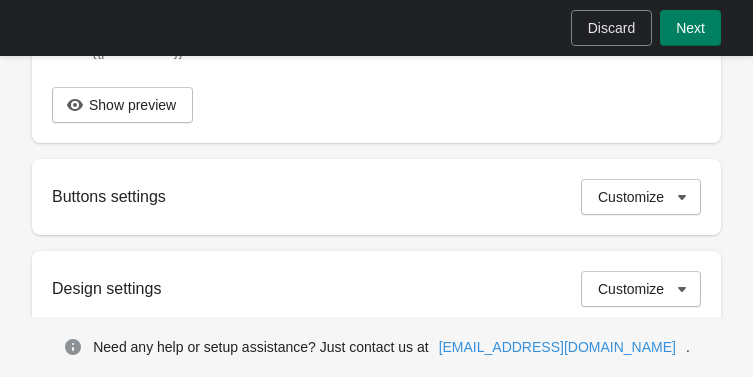 scroll, scrollTop: 709, scrollLeft: 0, axis: vertical 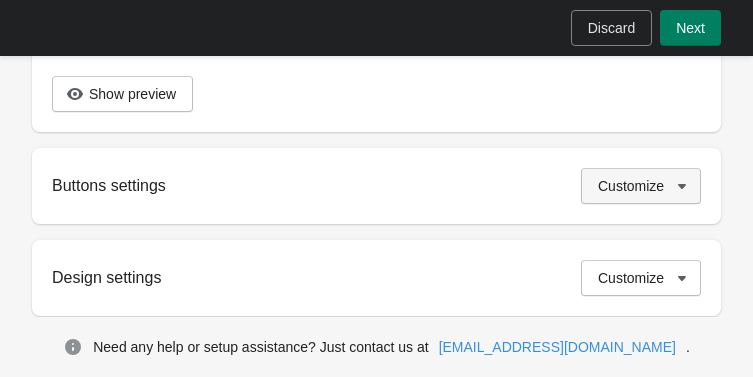 click 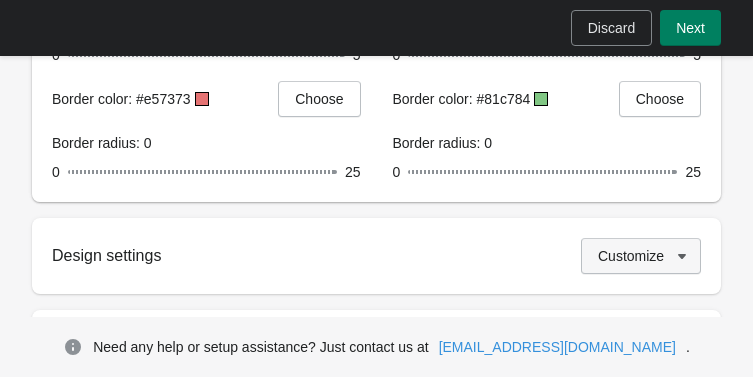 scroll, scrollTop: 1276, scrollLeft: 0, axis: vertical 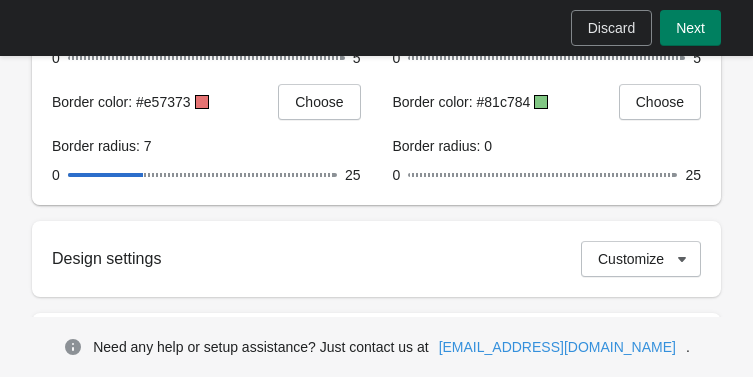 drag, startPoint x: 78, startPoint y: 179, endPoint x: 147, endPoint y: 183, distance: 69.115845 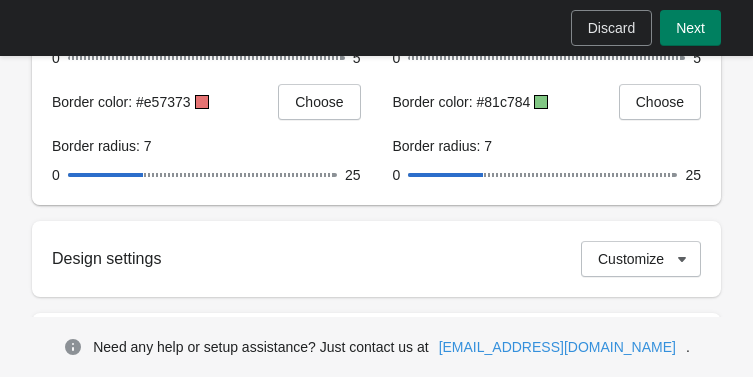 drag, startPoint x: 416, startPoint y: 176, endPoint x: 484, endPoint y: 178, distance: 68.0294 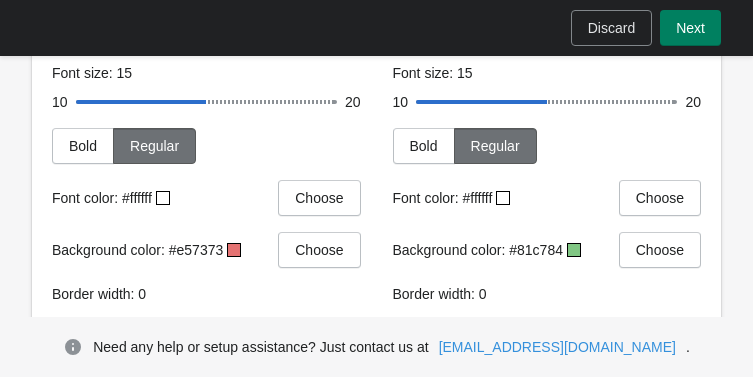 scroll, scrollTop: 994, scrollLeft: 0, axis: vertical 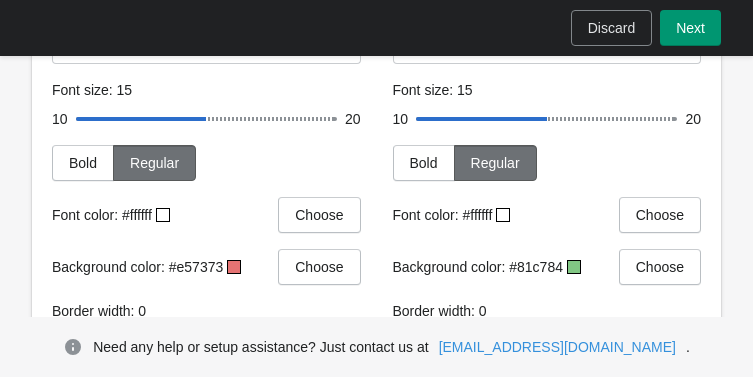 click on "Next" at bounding box center [690, 28] 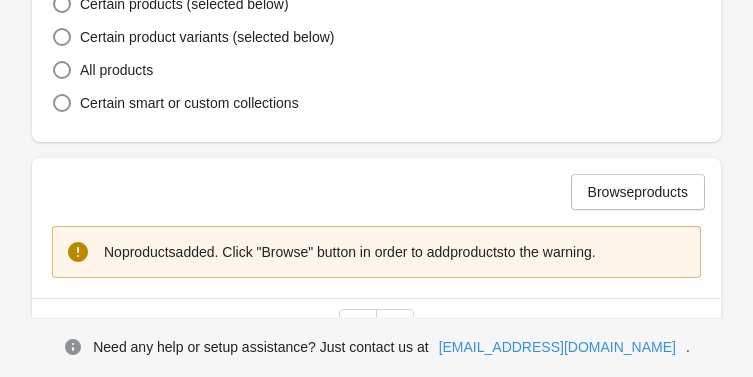 scroll, scrollTop: 567, scrollLeft: 0, axis: vertical 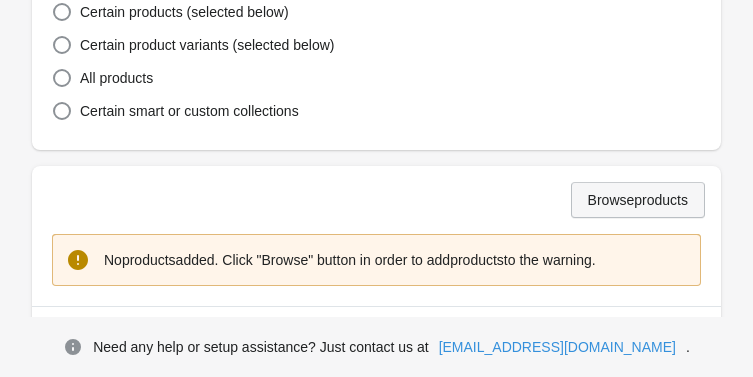 click on "Browse  products" at bounding box center (638, 200) 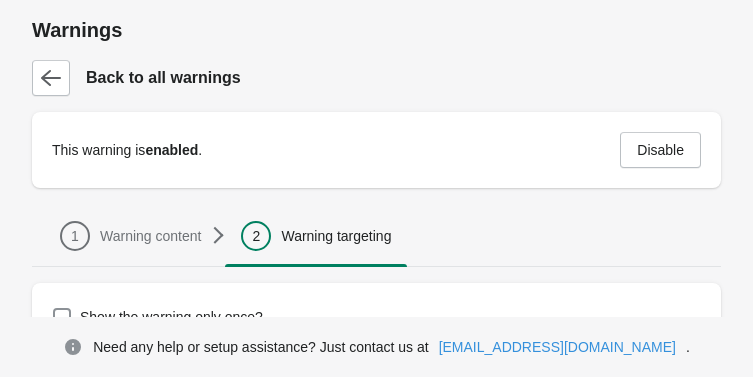 scroll, scrollTop: 567, scrollLeft: 0, axis: vertical 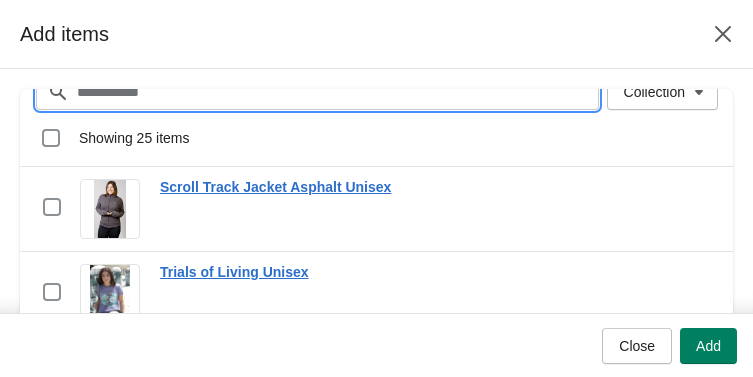 click on "Filter items" at bounding box center (337, 92) 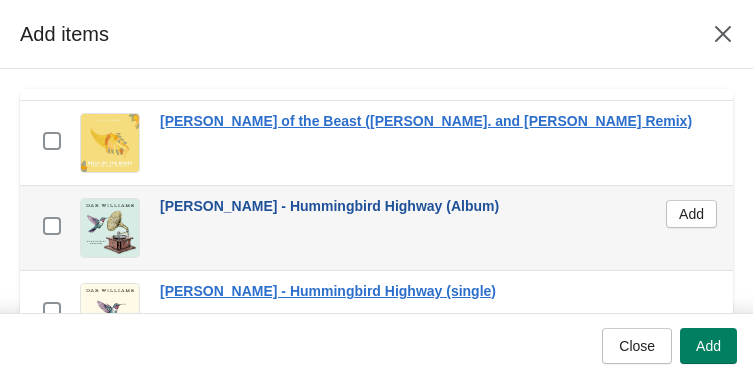 scroll, scrollTop: 104, scrollLeft: 0, axis: vertical 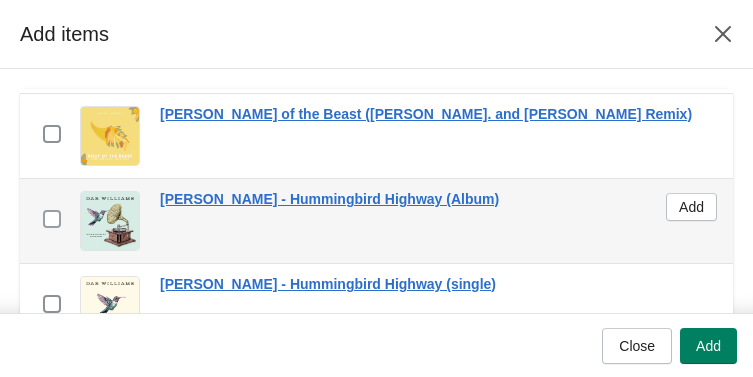click at bounding box center (52, 219) 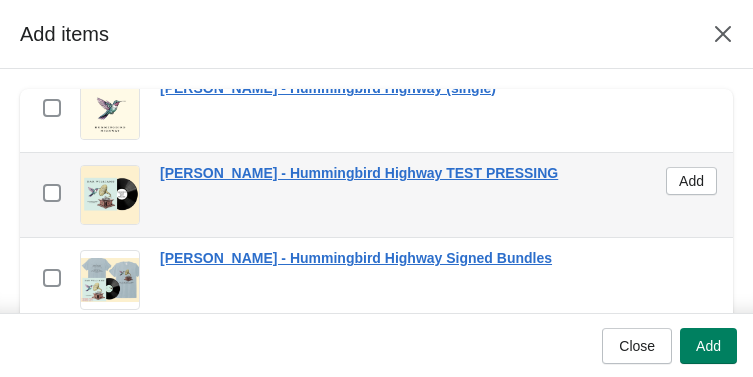 scroll, scrollTop: 301, scrollLeft: 0, axis: vertical 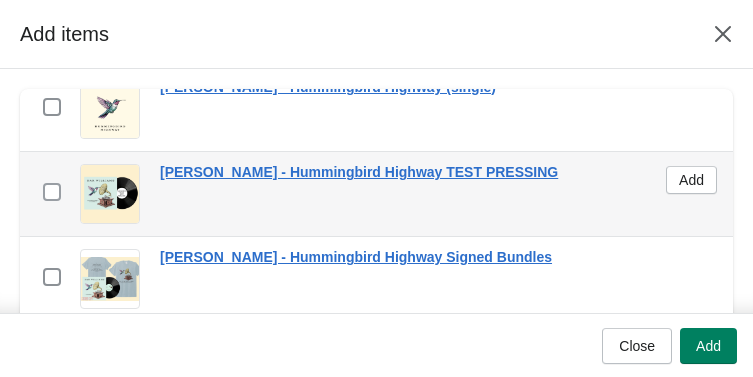 click at bounding box center [52, 192] 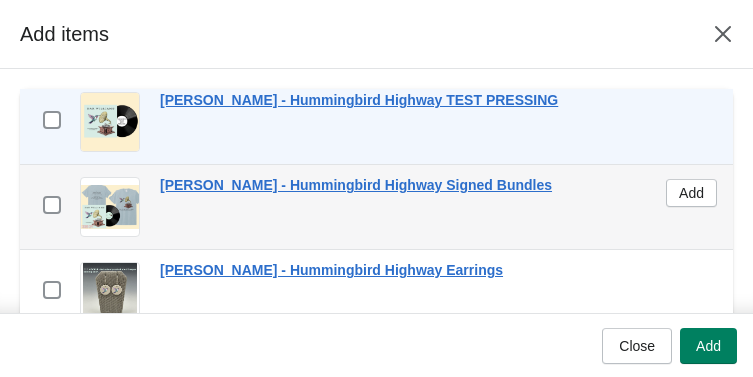 scroll, scrollTop: 373, scrollLeft: 0, axis: vertical 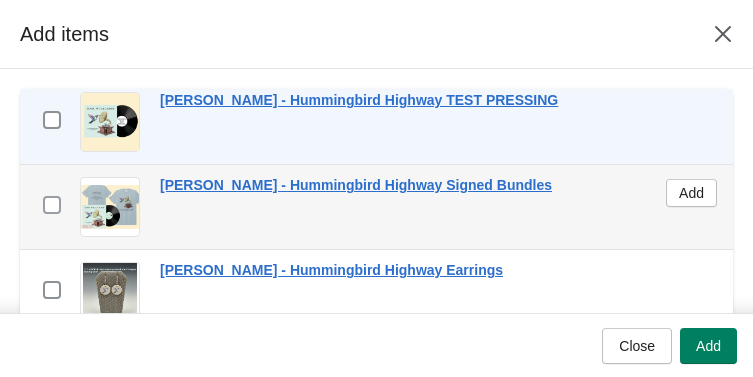 click at bounding box center (52, 205) 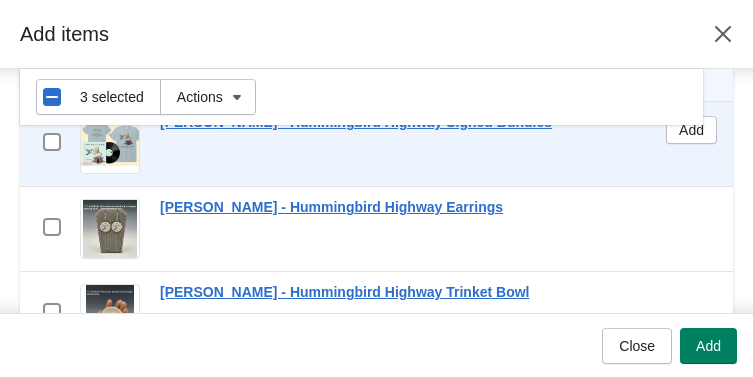 scroll, scrollTop: 65, scrollLeft: 0, axis: vertical 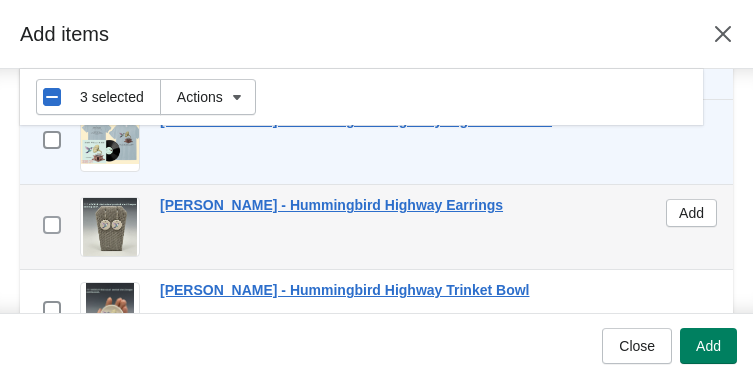 click at bounding box center (52, 225) 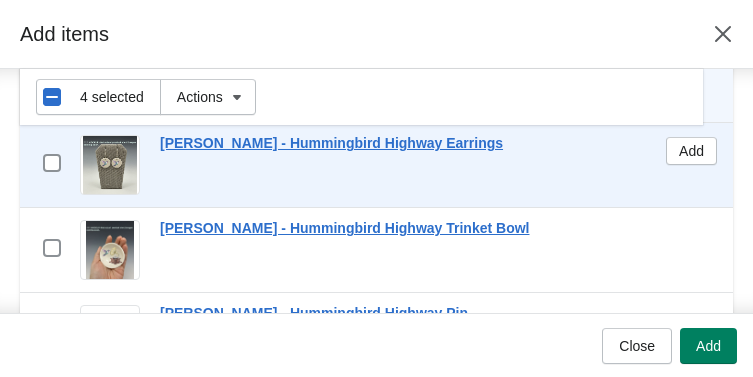 scroll, scrollTop: 131, scrollLeft: 0, axis: vertical 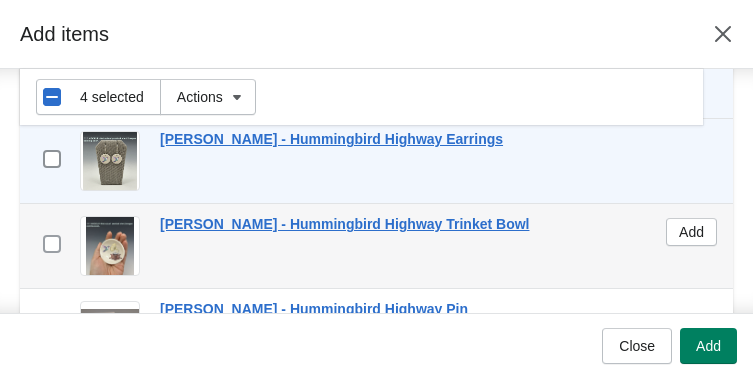click at bounding box center (52, 244) 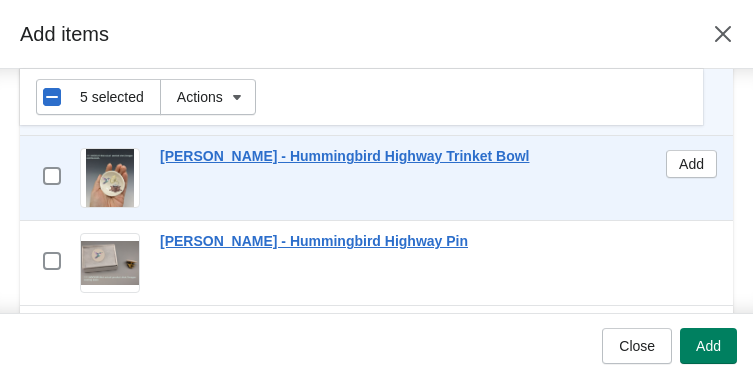 scroll, scrollTop: 206, scrollLeft: 0, axis: vertical 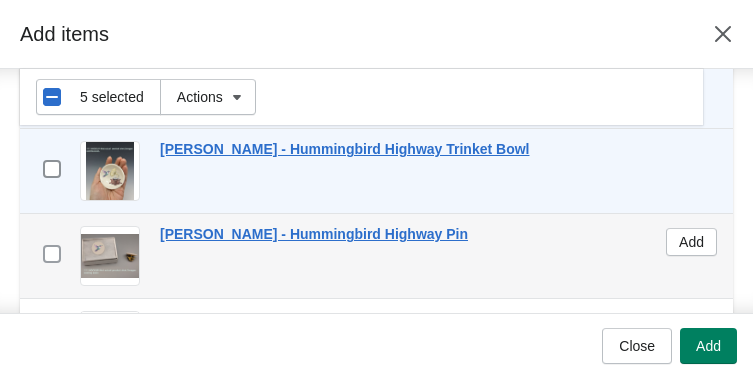 click at bounding box center [52, 254] 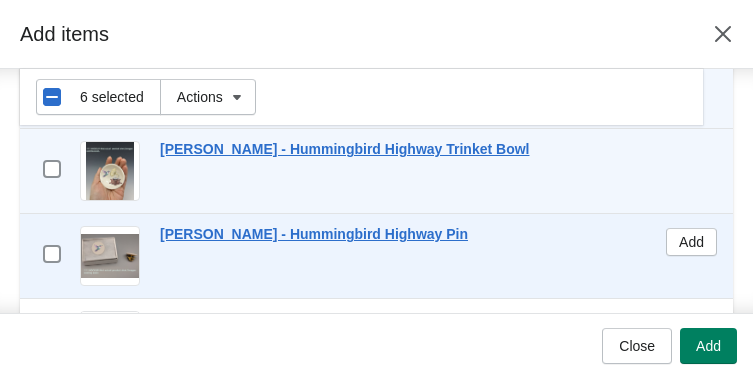 scroll, scrollTop: 259, scrollLeft: 0, axis: vertical 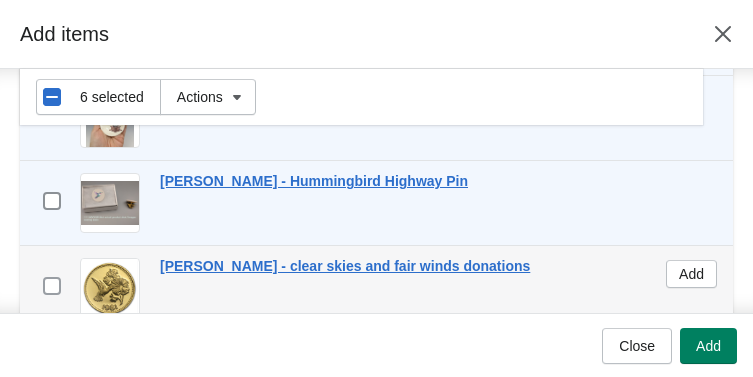 click at bounding box center (52, 286) 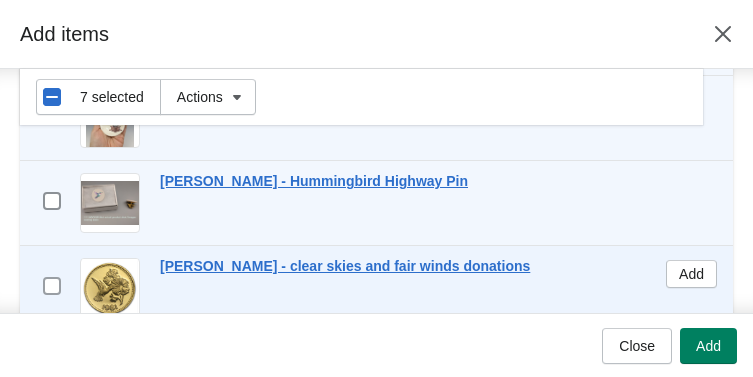 click at bounding box center (52, 286) 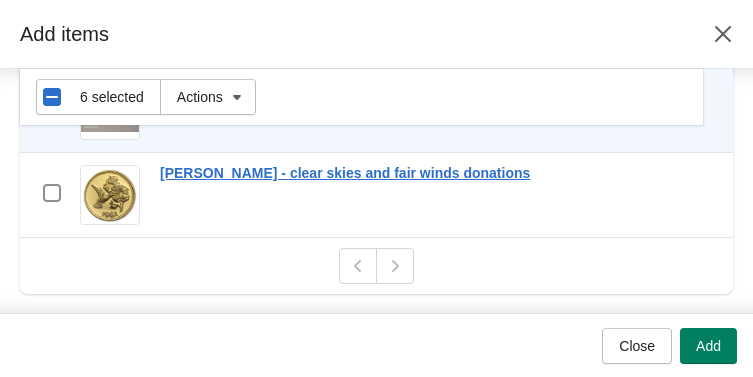 scroll, scrollTop: 350, scrollLeft: 0, axis: vertical 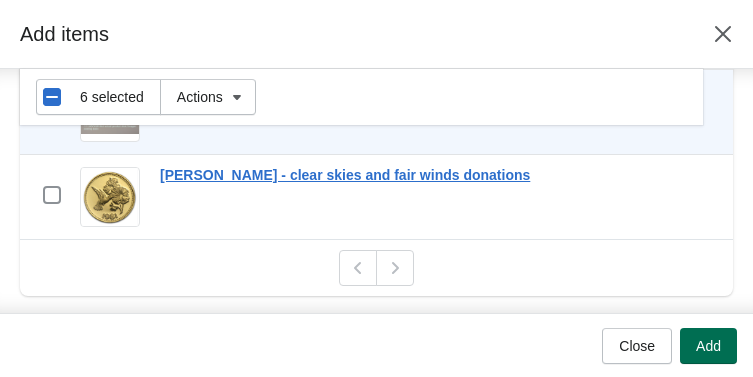 click on "Add" at bounding box center [708, 346] 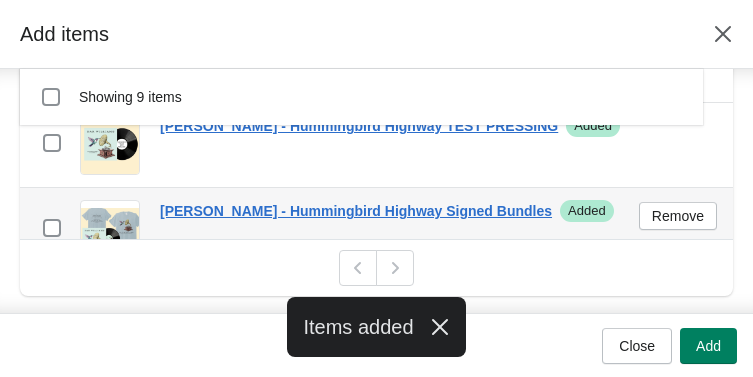 scroll, scrollTop: 0, scrollLeft: 0, axis: both 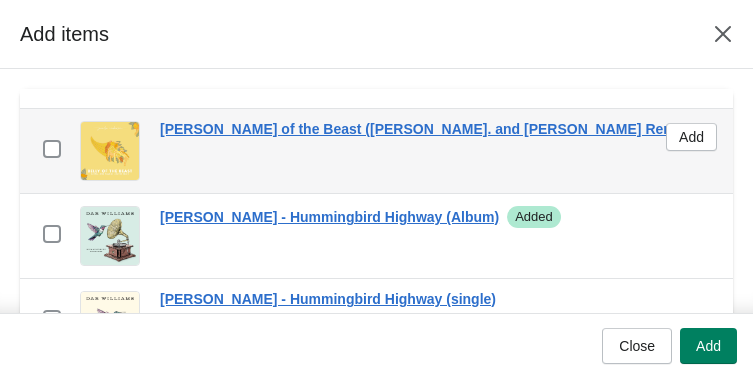 click on "checkbox [PERSON_NAME] of the Beast ([PERSON_NAME]. and [PERSON_NAME] Remix) Add" at bounding box center (376, 151) 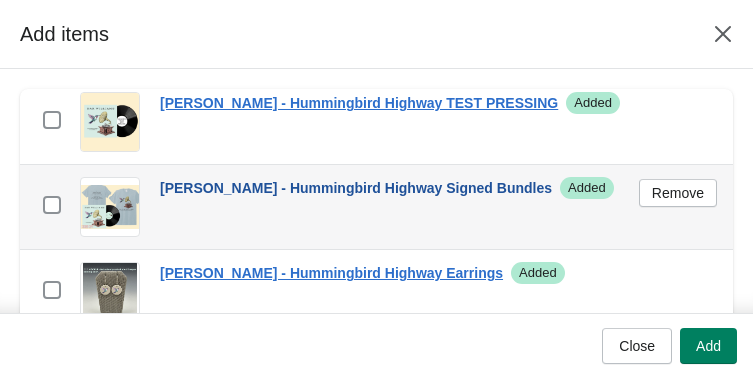 scroll, scrollTop: 373, scrollLeft: 0, axis: vertical 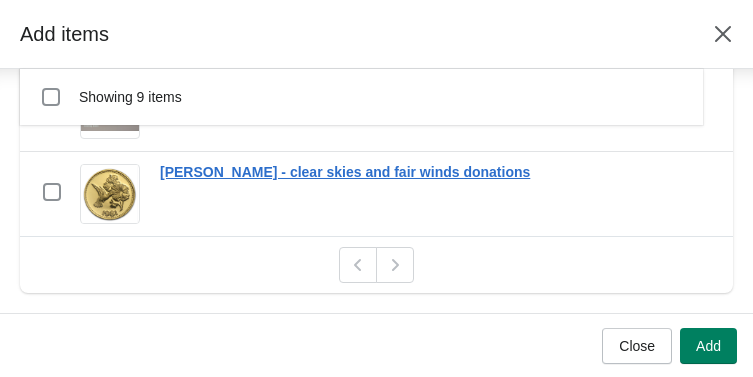 click at bounding box center (395, 265) 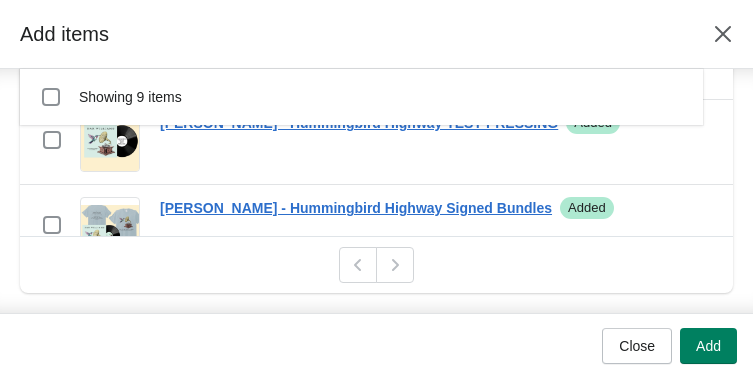 scroll, scrollTop: 0, scrollLeft: 0, axis: both 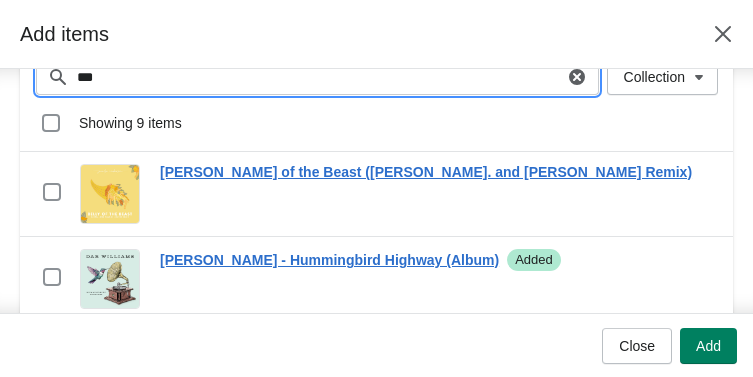 drag, startPoint x: 117, startPoint y: 87, endPoint x: 52, endPoint y: 83, distance: 65.12296 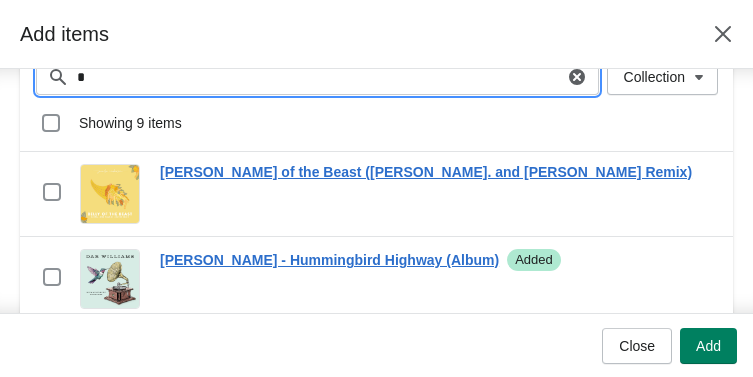 scroll, scrollTop: 45, scrollLeft: 0, axis: vertical 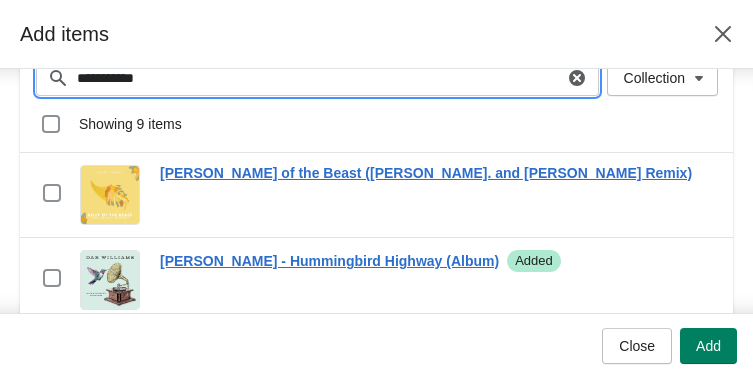 type on "**********" 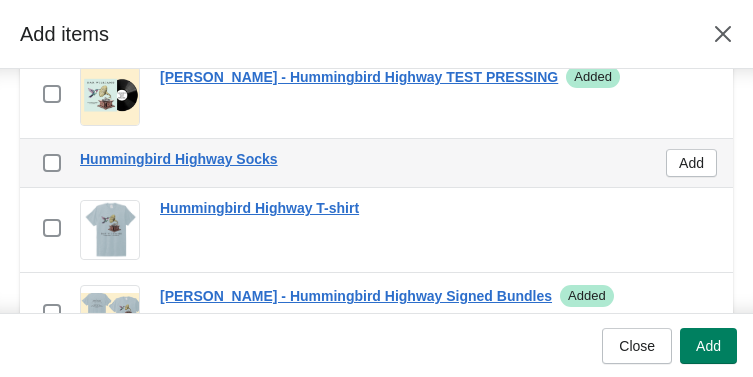 scroll, scrollTop: 271, scrollLeft: 0, axis: vertical 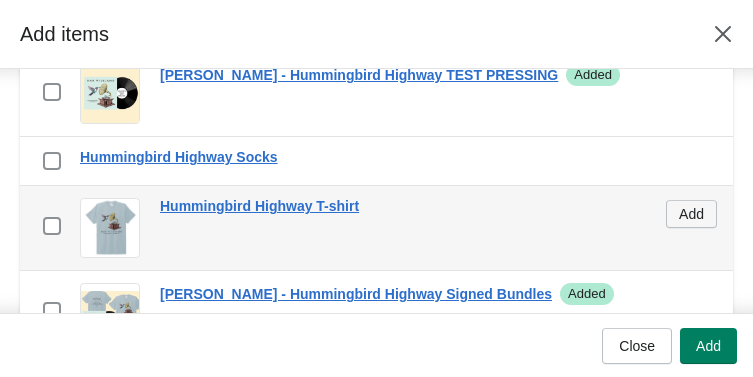 click on "Add" at bounding box center (691, 214) 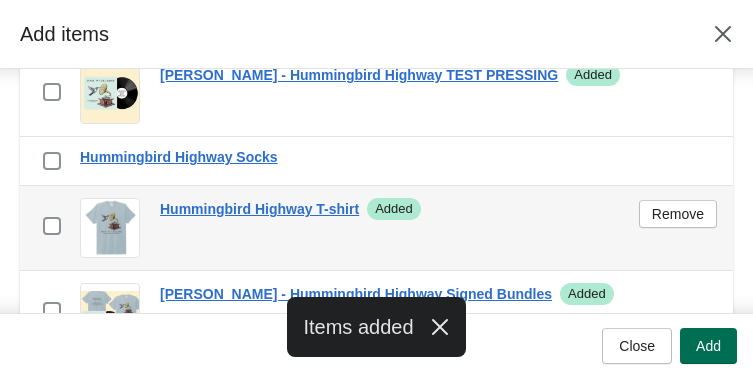 click on "Add" at bounding box center (708, 346) 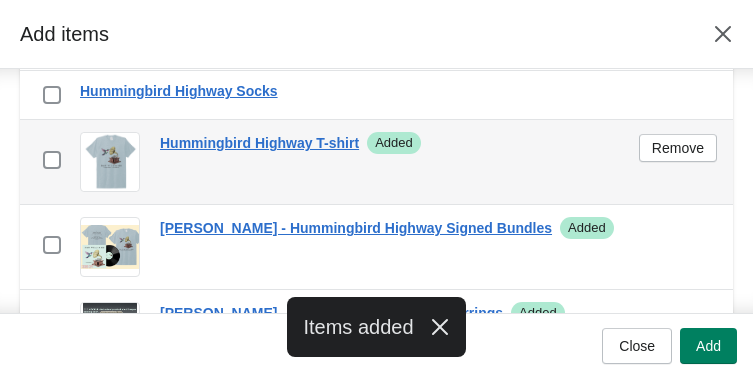 scroll, scrollTop: 337, scrollLeft: 0, axis: vertical 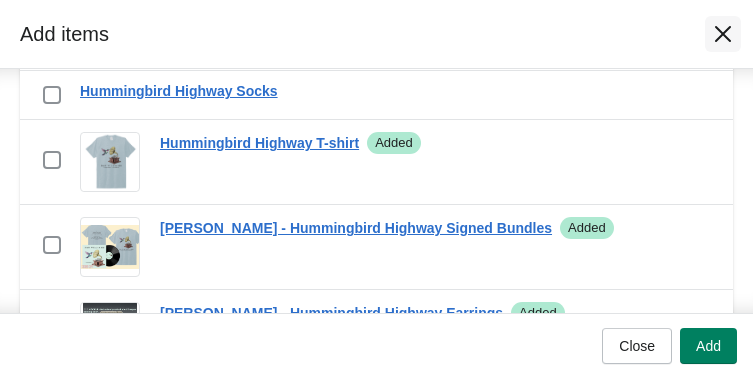 click 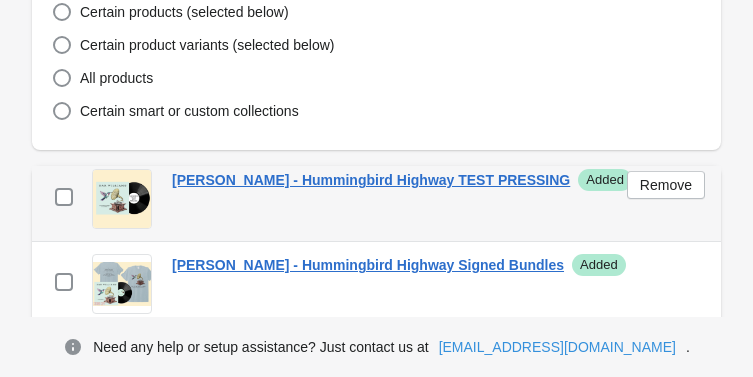 scroll, scrollTop: 203, scrollLeft: 0, axis: vertical 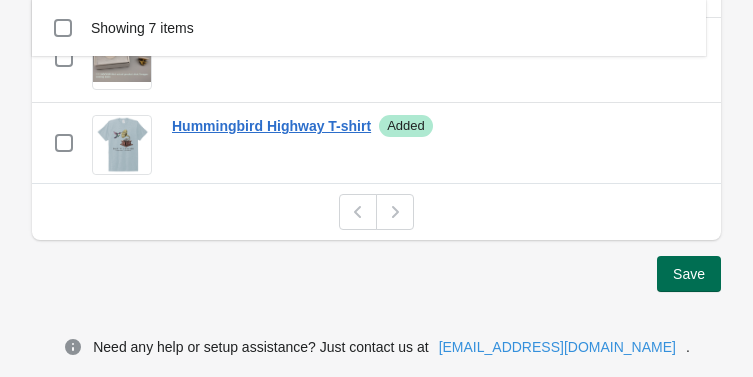 click on "Save" at bounding box center [689, 274] 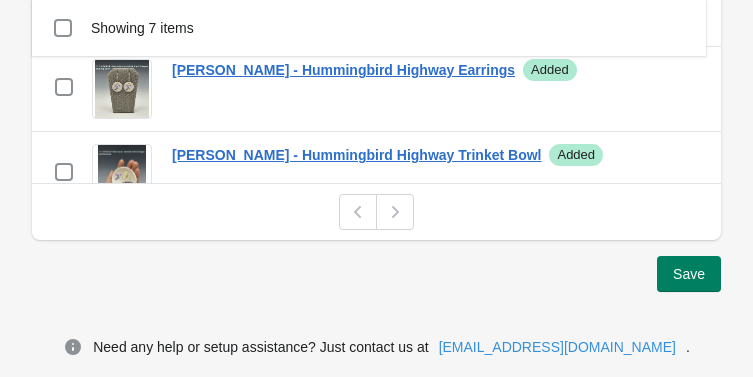 scroll, scrollTop: 0, scrollLeft: 0, axis: both 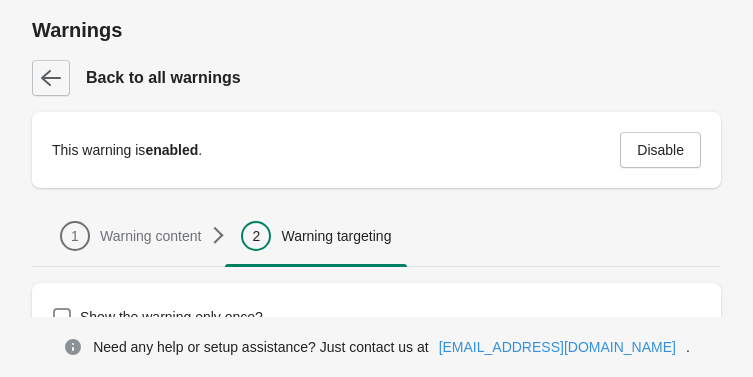 click 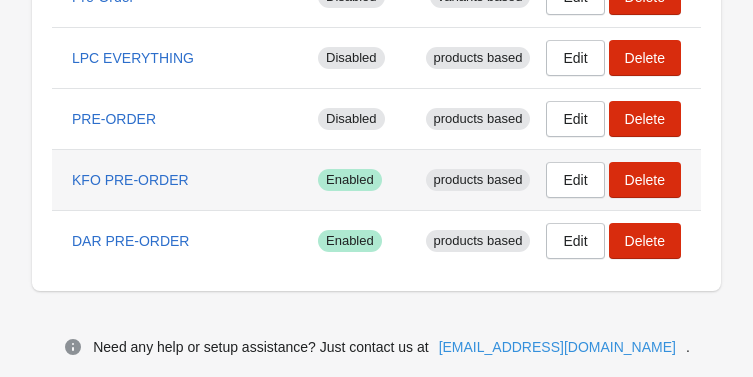 scroll, scrollTop: 692, scrollLeft: 0, axis: vertical 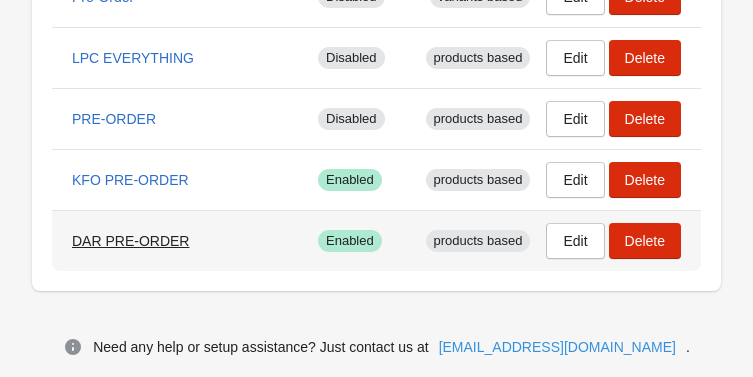 click on "DAR PRE-ORDER" at bounding box center (130, 241) 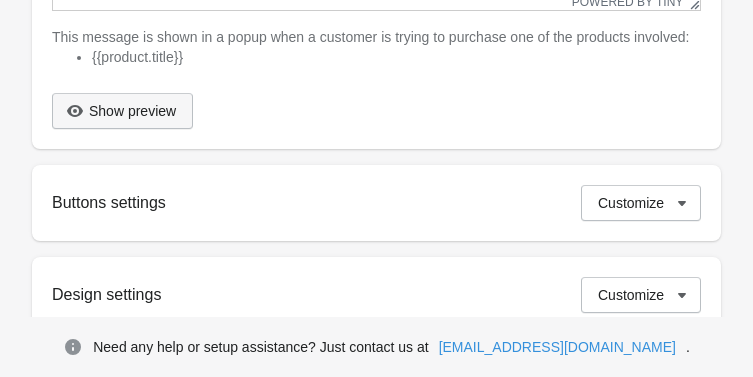 click on "Show preview" at bounding box center [132, 111] 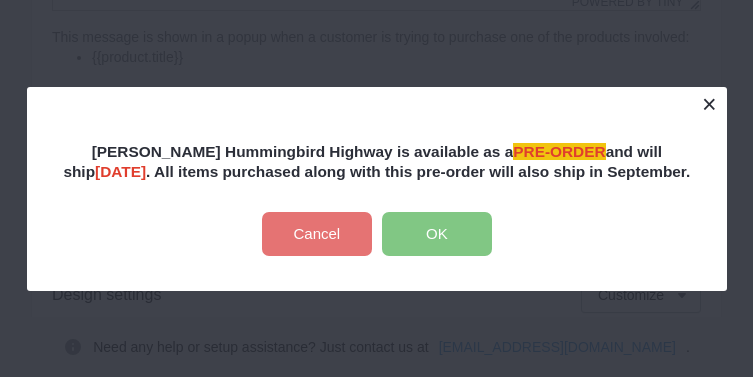 click at bounding box center [709, 104] 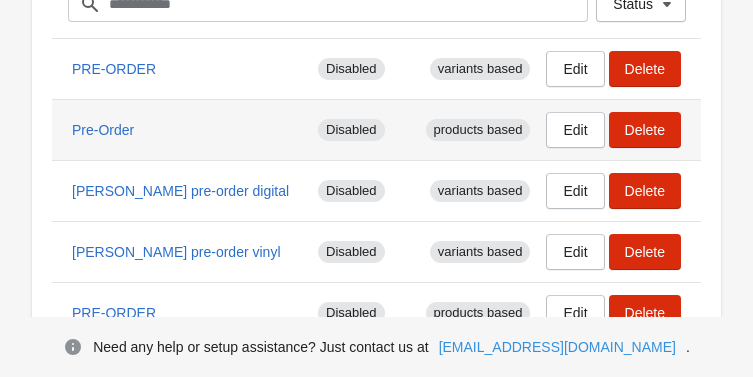 scroll, scrollTop: 255, scrollLeft: 0, axis: vertical 